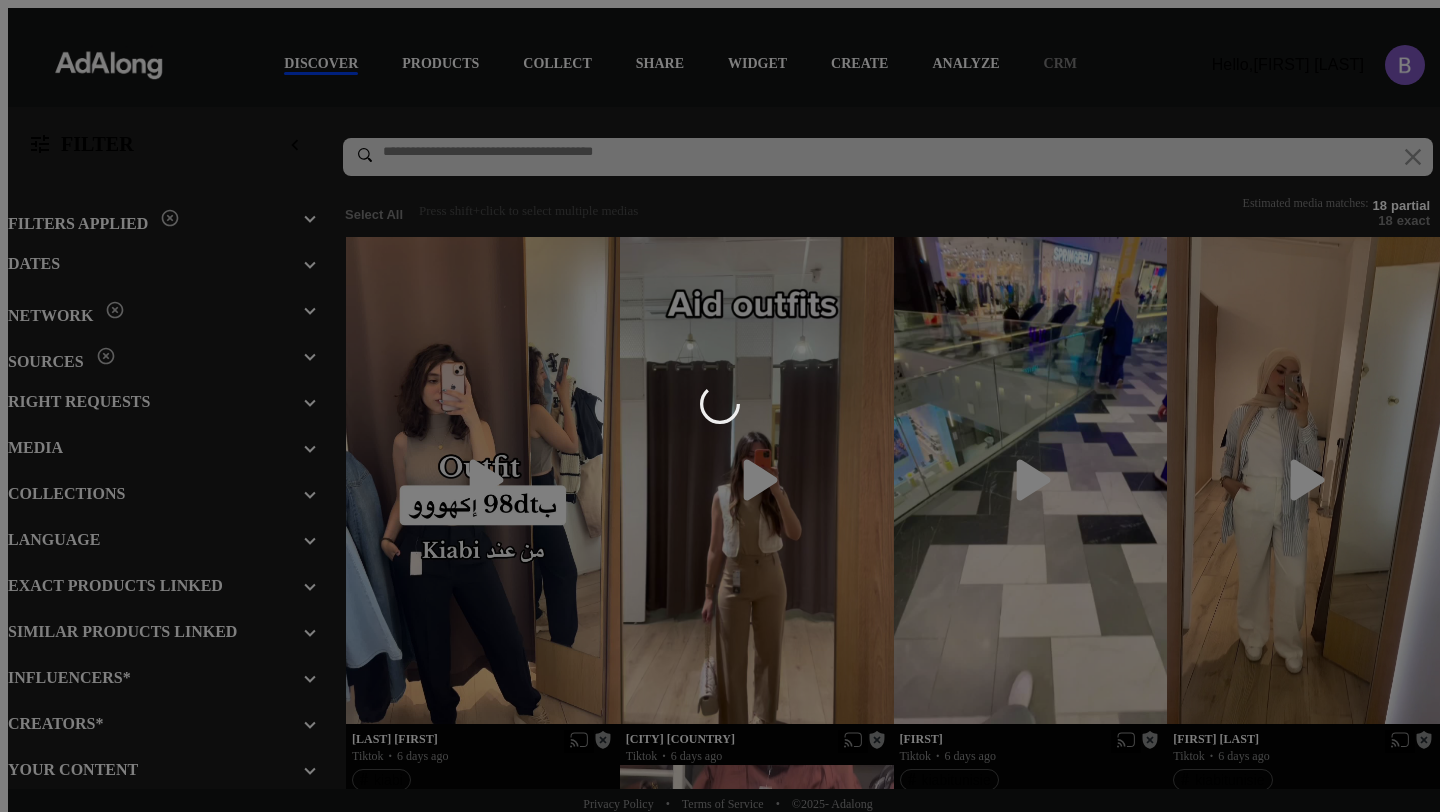scroll, scrollTop: 0, scrollLeft: 0, axis: both 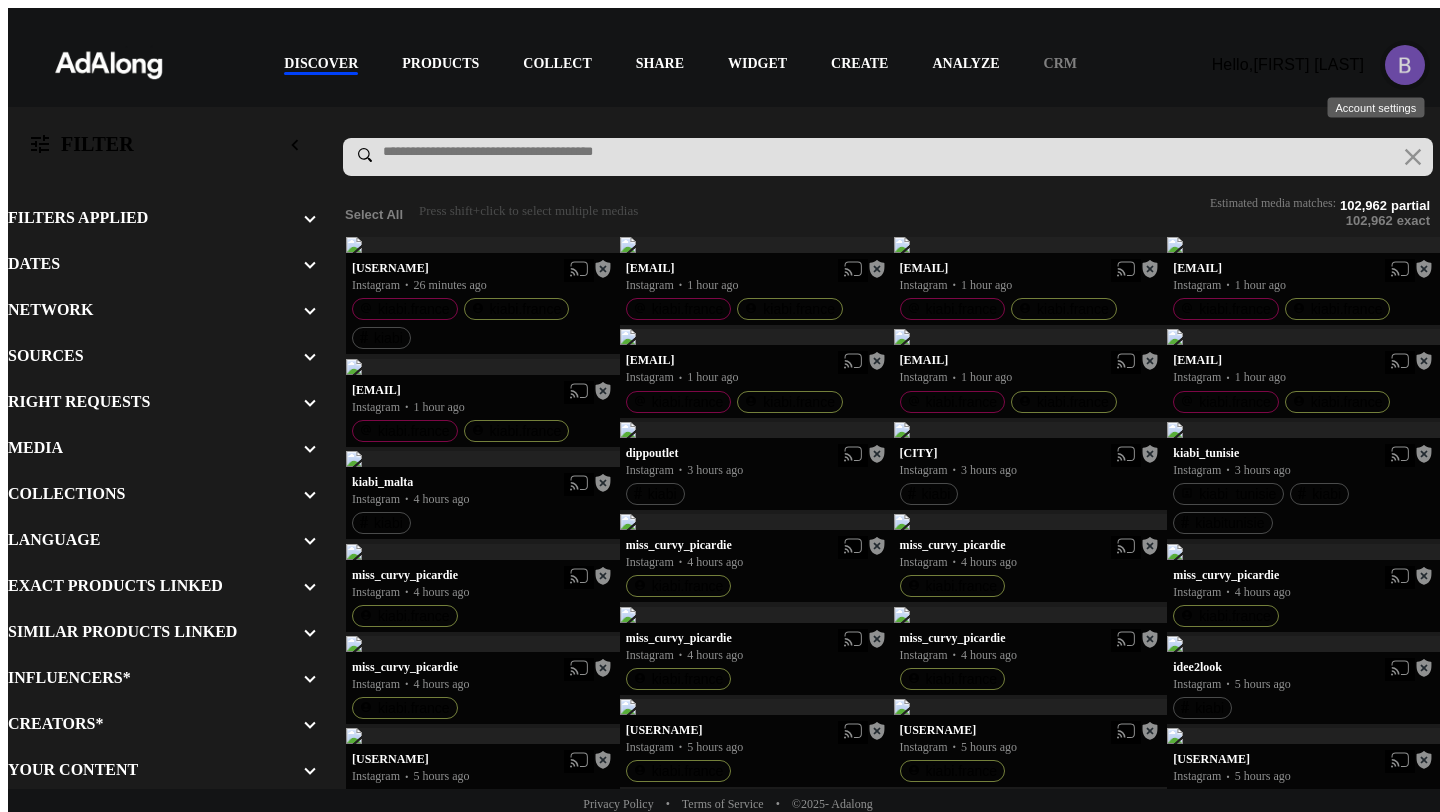 click at bounding box center (1405, 65) 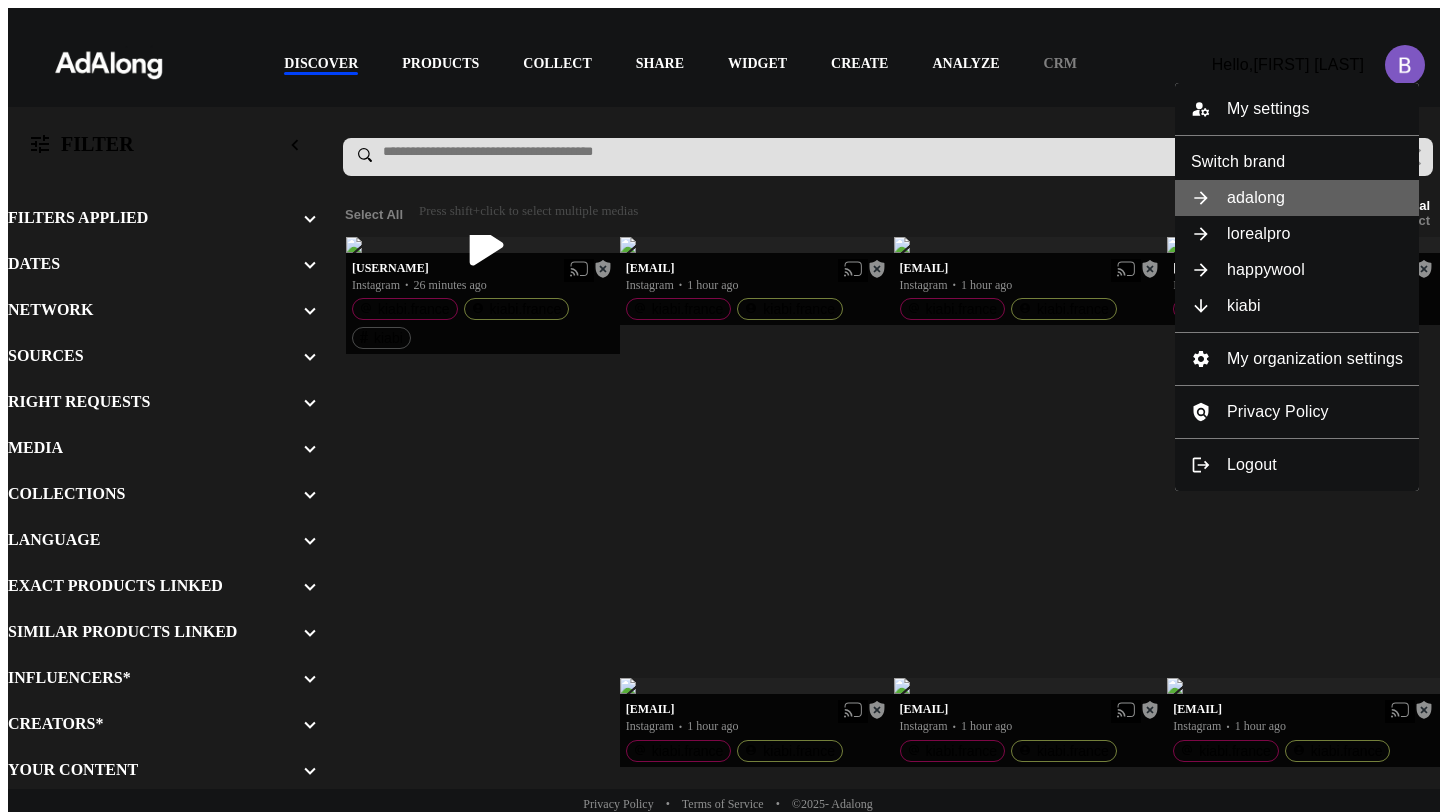 click on "adalong" at bounding box center (1297, 198) 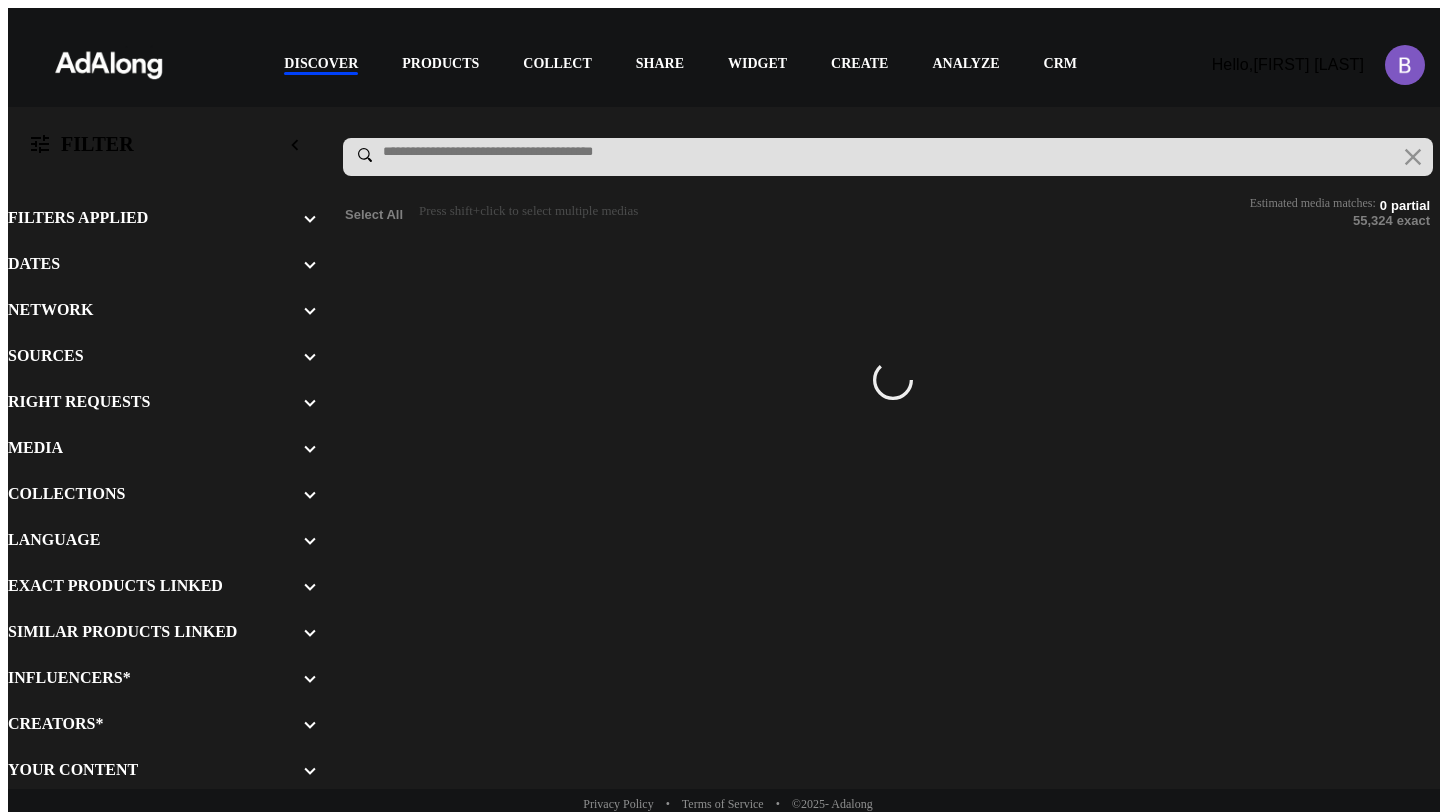 scroll, scrollTop: 0, scrollLeft: 0, axis: both 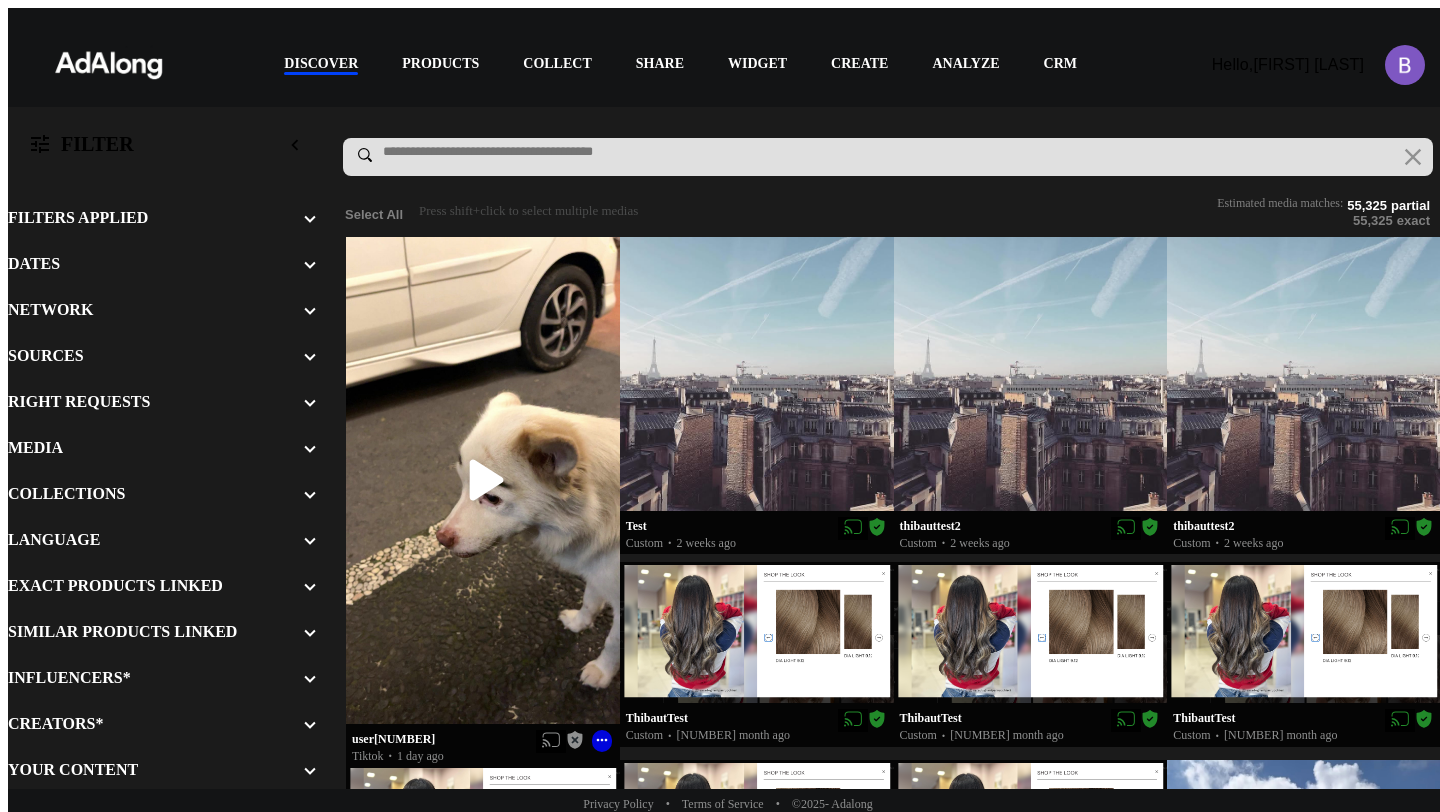 click at bounding box center [483, 480] 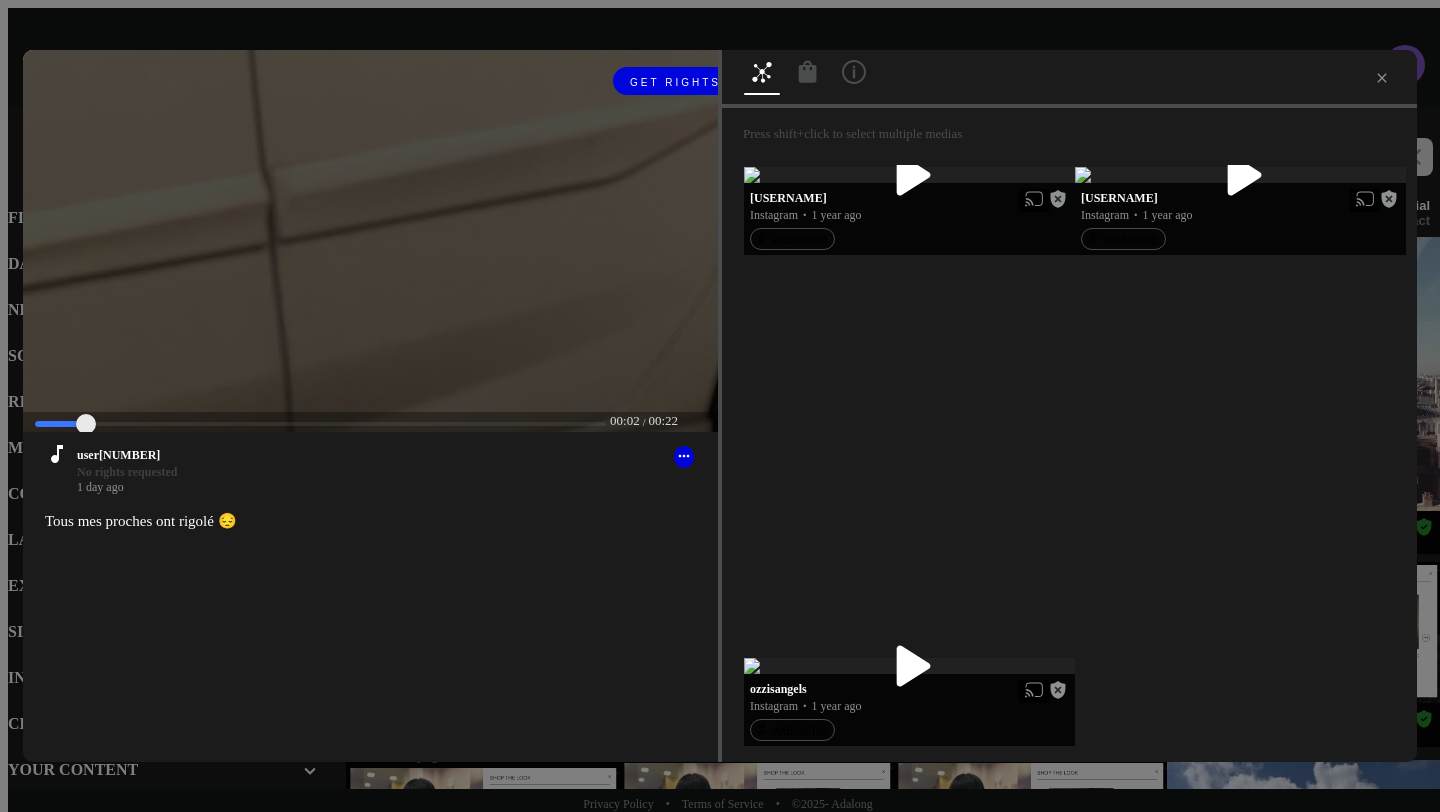 click at bounding box center [320, 424] 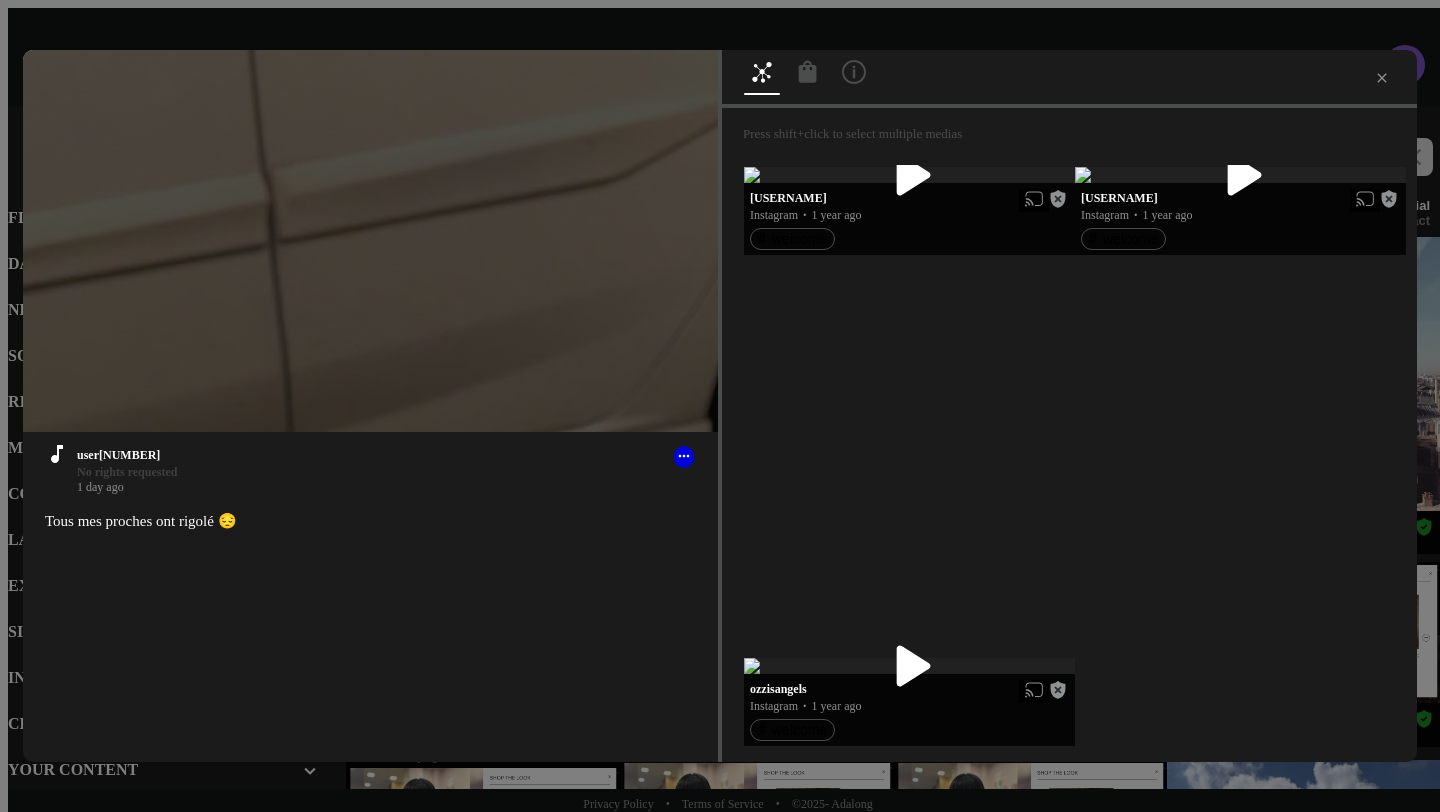 click on "user88" at bounding box center (386, 455) 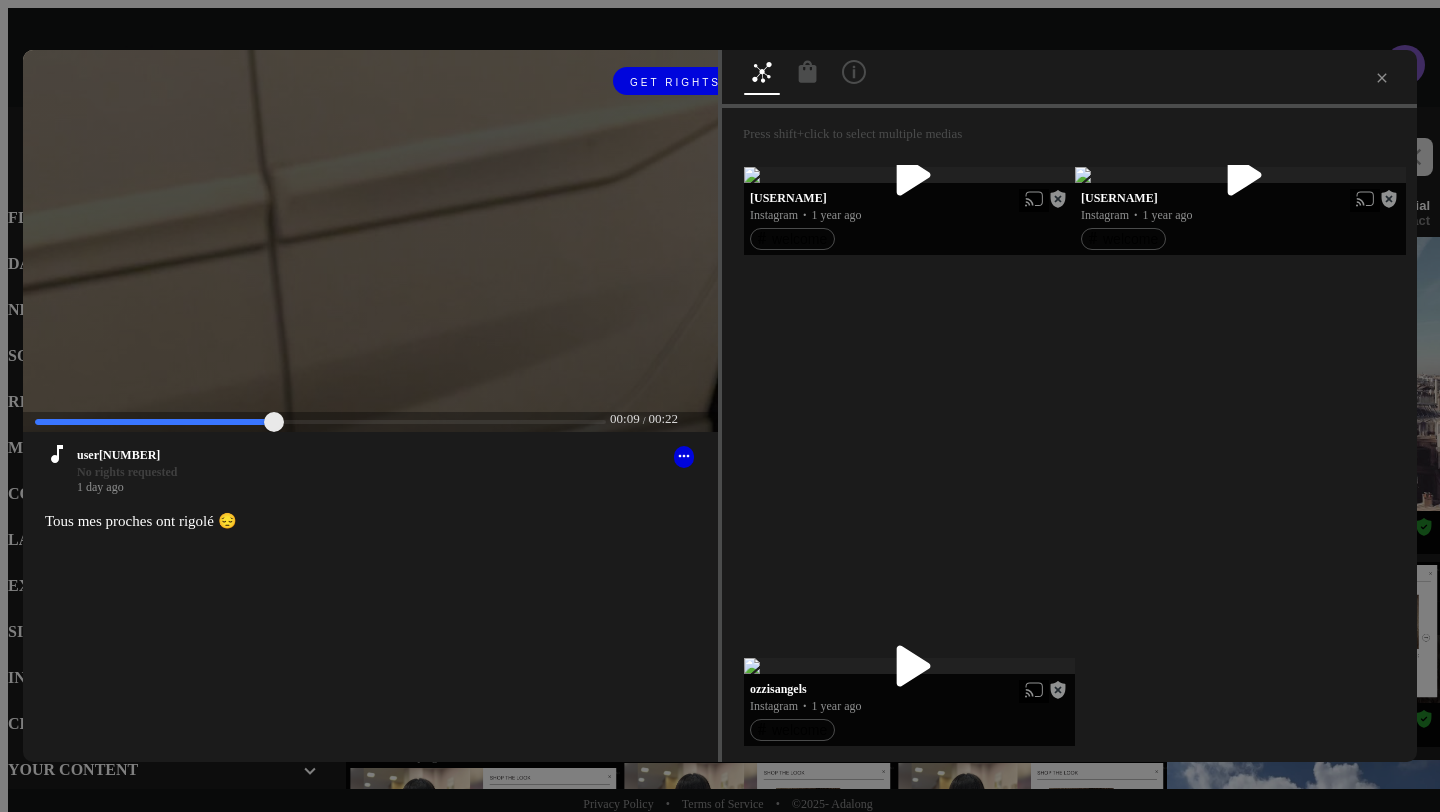 click at bounding box center (320, 422) 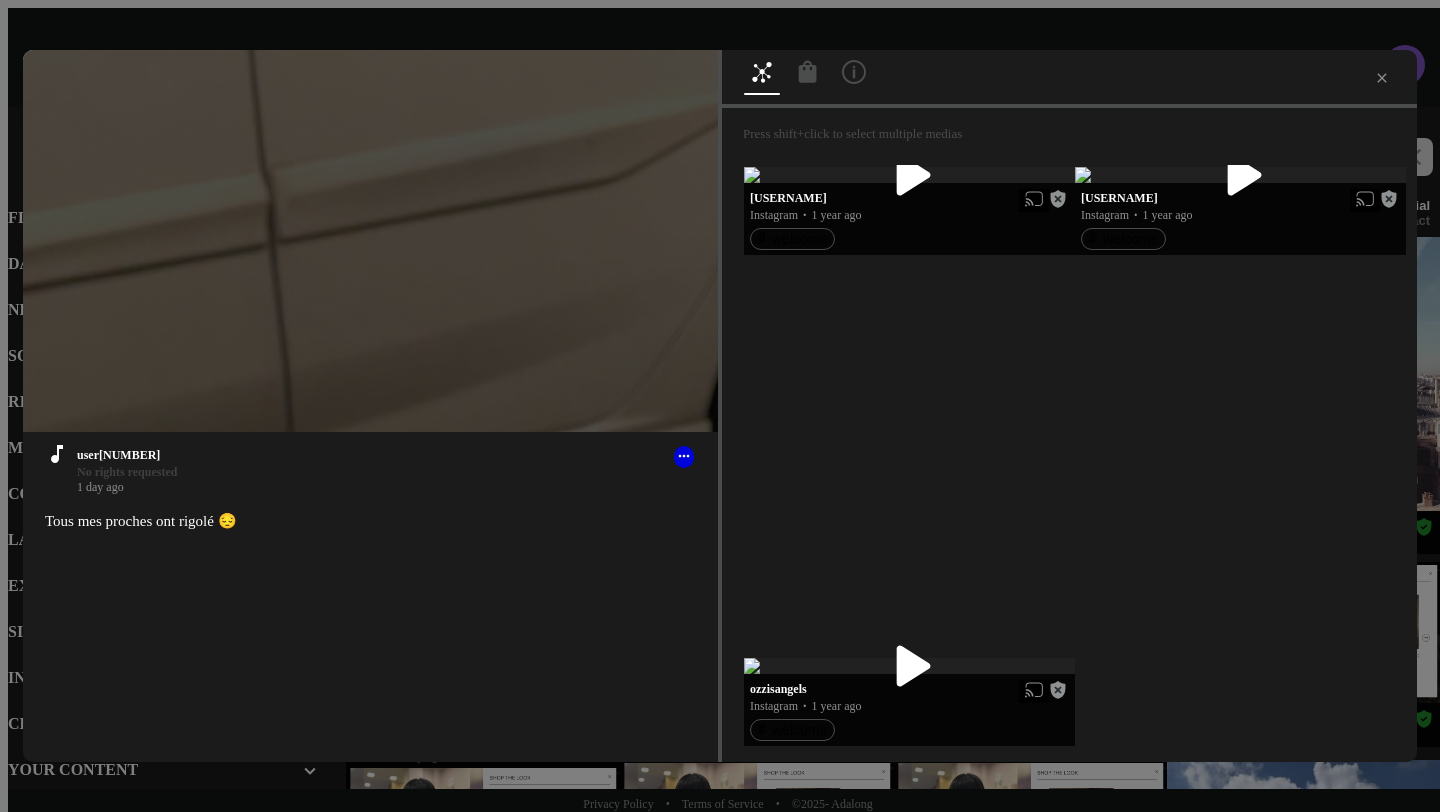 click on "00 : 17 / 00 : 22 The video can not be displayed Get rights user88 No rights requested 1 day ago Tous mes proches ont rigolé 😔 Press shift+click to select multiple medias pug_lovers.club.326 Instagram · 1 year ago welcome olly_alaskanmalamute Instagram · 1 year ago welcome ozzisangels Instagram · 1 year ago welcome icedabullz_1 Instagram · 1 year ago welcome frenchbull_xavi Instagram · 1 year ago welcome rolie_taz Instagram · 1 year ago welcome pompomforpets Instagram · 1 year ago welcome Rio_thegolden Tiktok · 3 months ago k9resorts_rogers Instagram · 1 year ago welcome shabreen__vlogs Instagram · 1 year ago welcome petshotel_southanchorage Instagram · 1 year ago welcome nala_labalorda Instagram · 1 year ago welcome k9s_n_kitties Instagram · 1 year ago welcome tropical_pets_cozumel Instagram · 1 year ago welcome pompomforpets Instagram · 1 year ago welcome lifeoflunaandbonnie Instagram · 1 year ago welcome southseattlefurbabies Instagram · 1 year ago welcome clinica.degli.animali · ·" at bounding box center [720, 406] 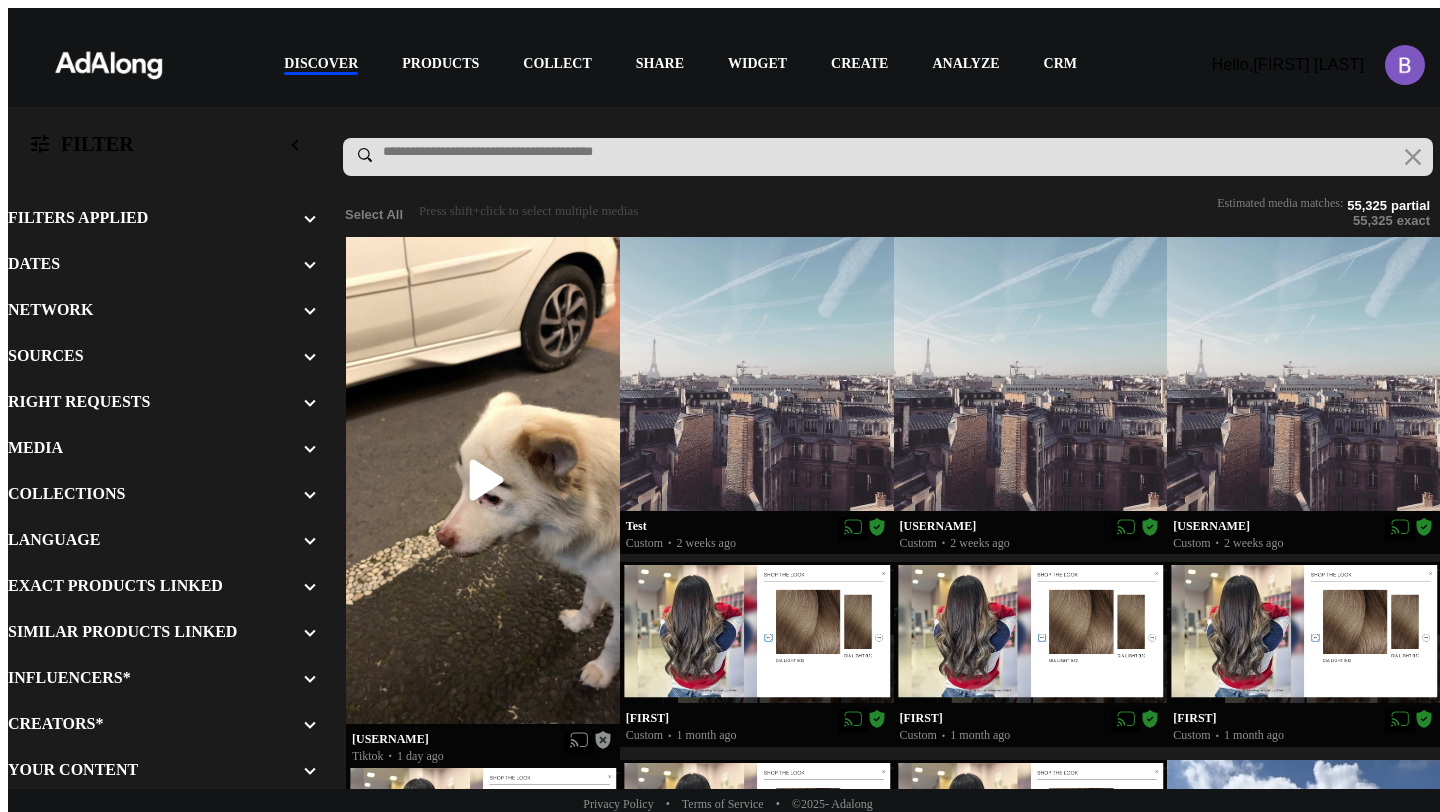 scroll, scrollTop: 0, scrollLeft: 0, axis: both 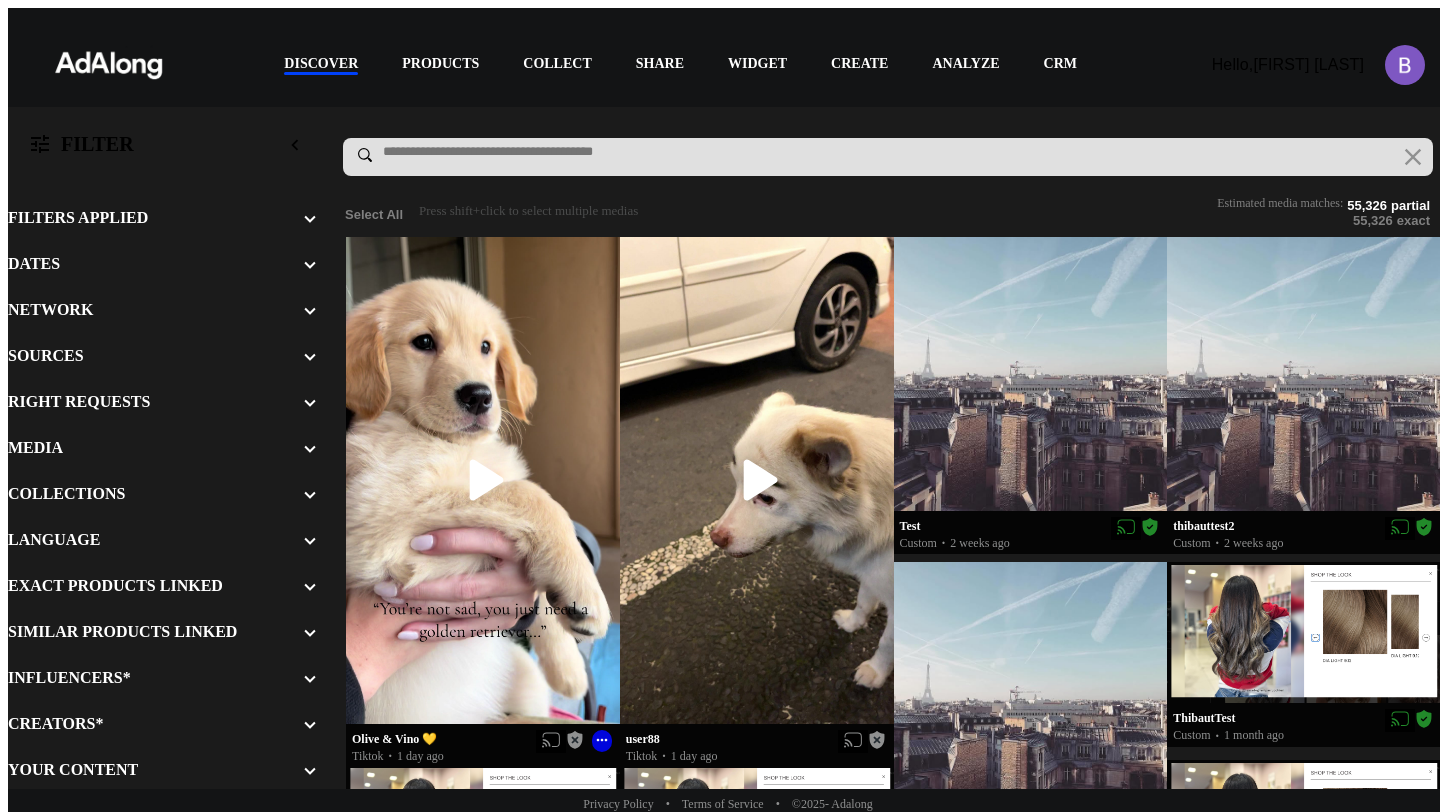 click at bounding box center [483, 480] 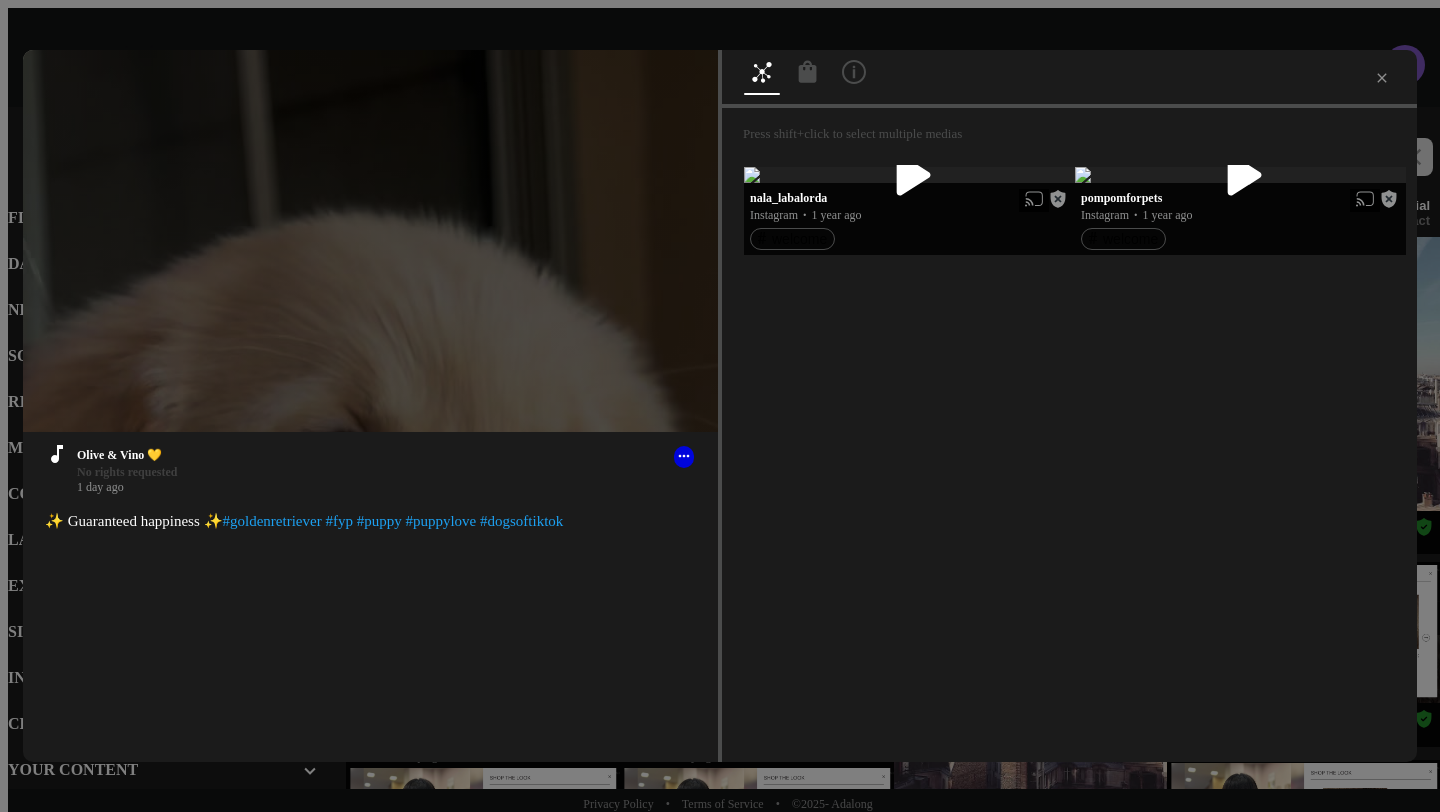 click at bounding box center (720, 17) 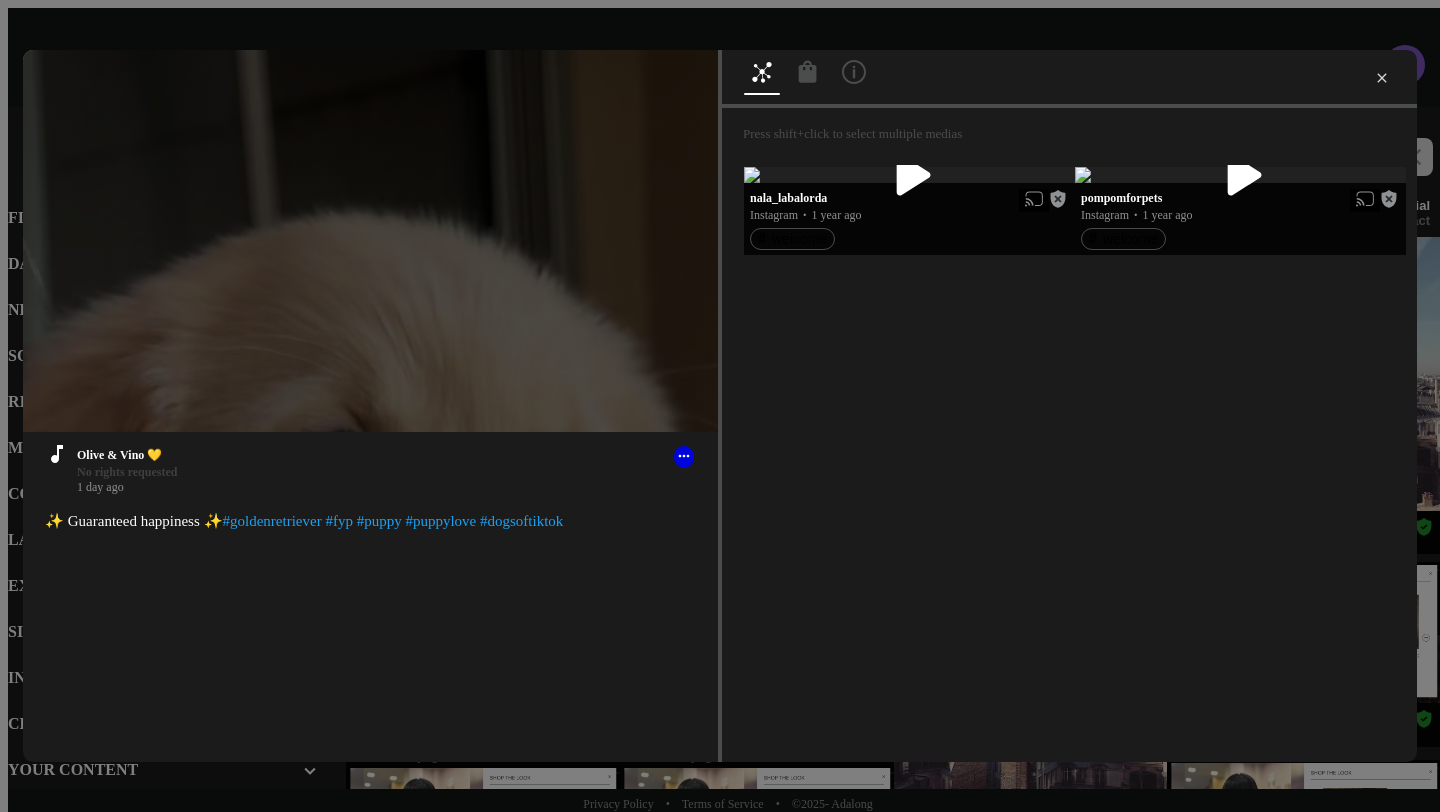 click at bounding box center [1382, 78] 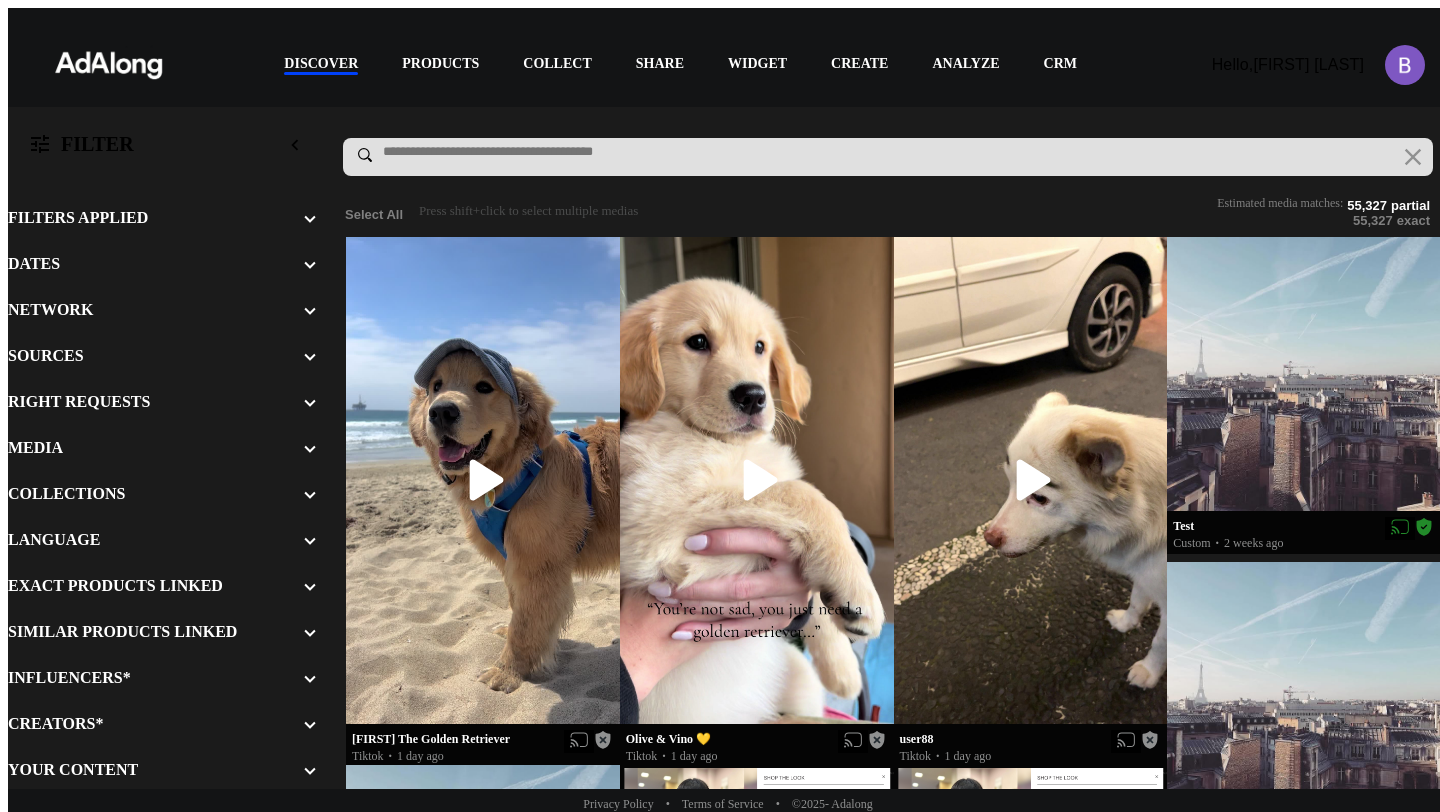 scroll, scrollTop: 0, scrollLeft: 0, axis: both 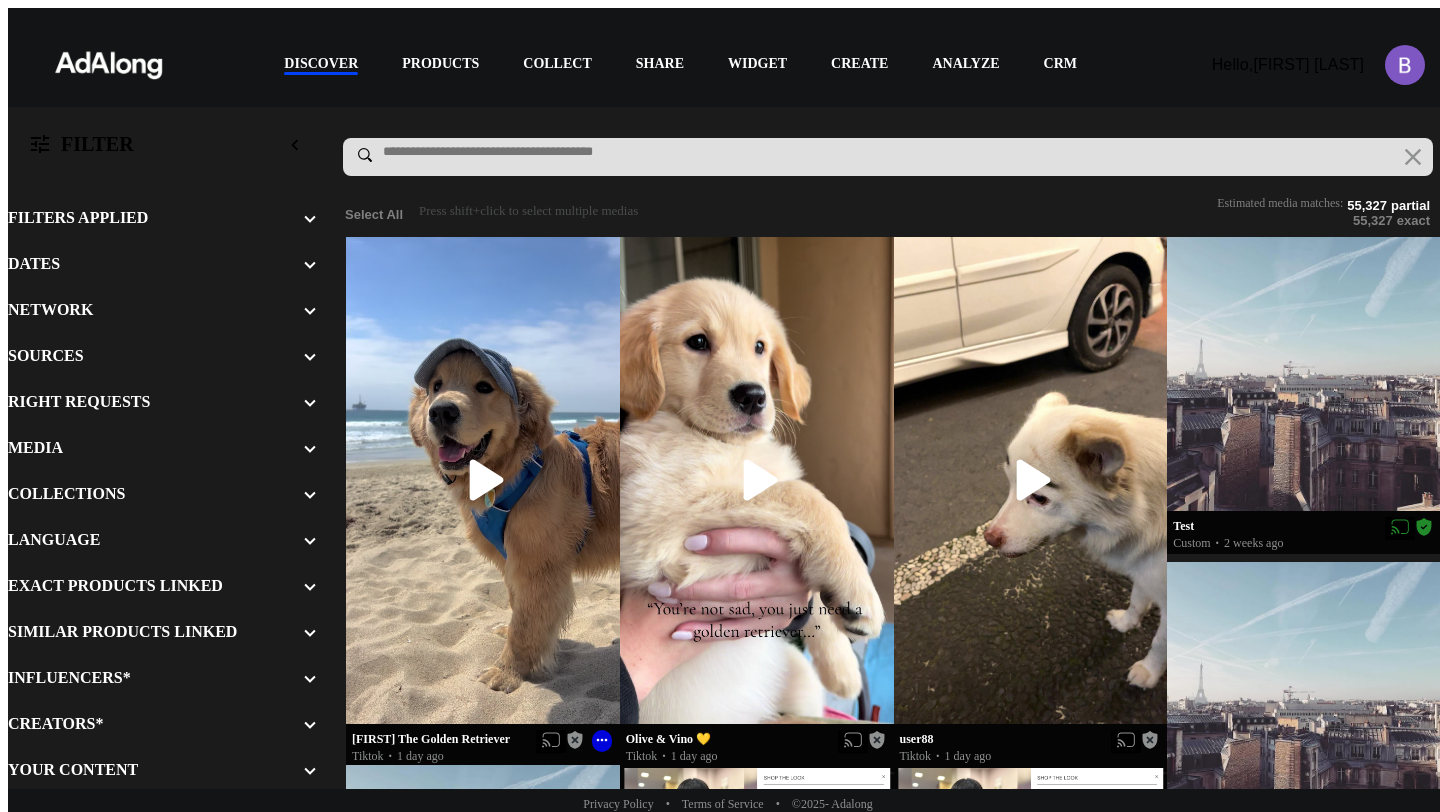 click at bounding box center [483, 480] 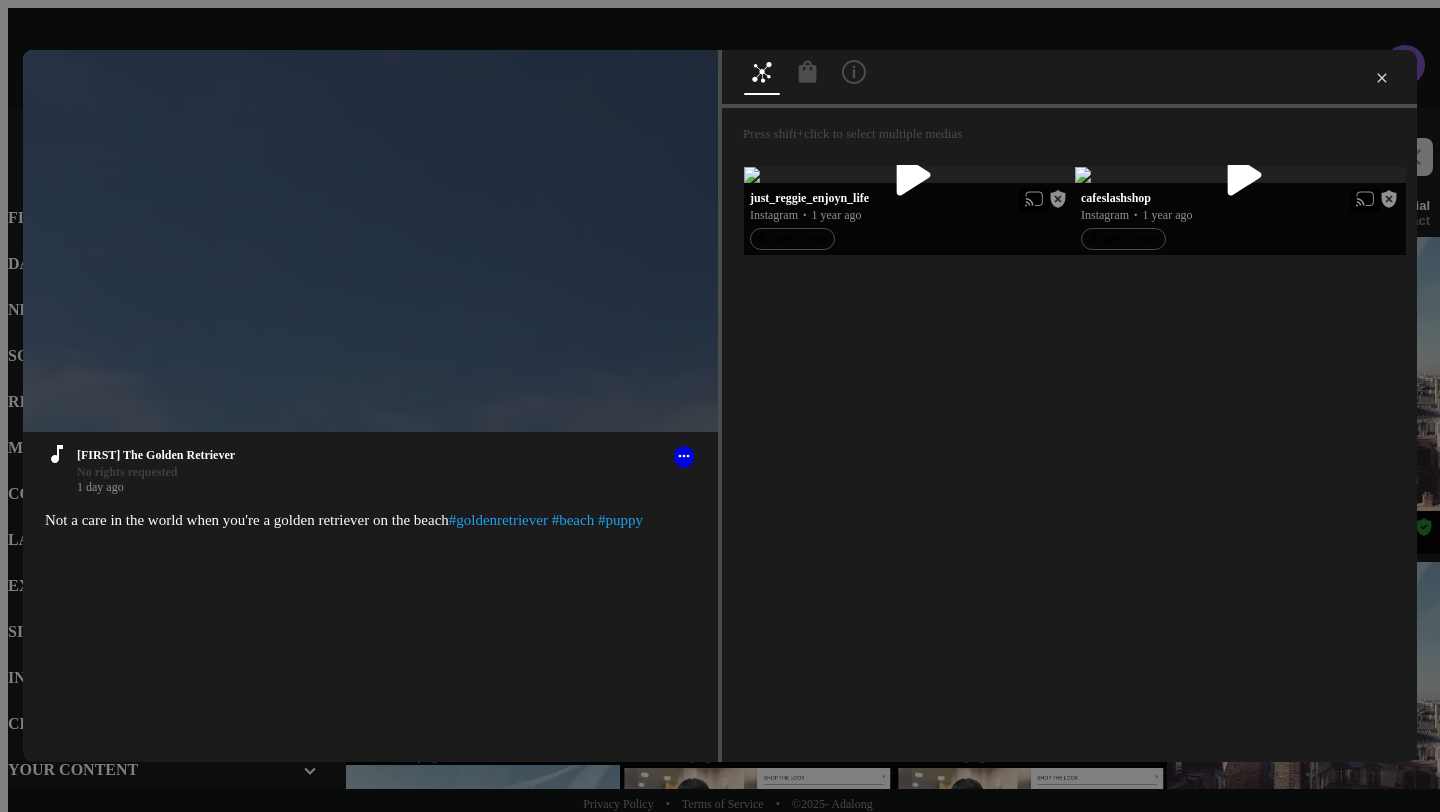 click at bounding box center [1381, 77] 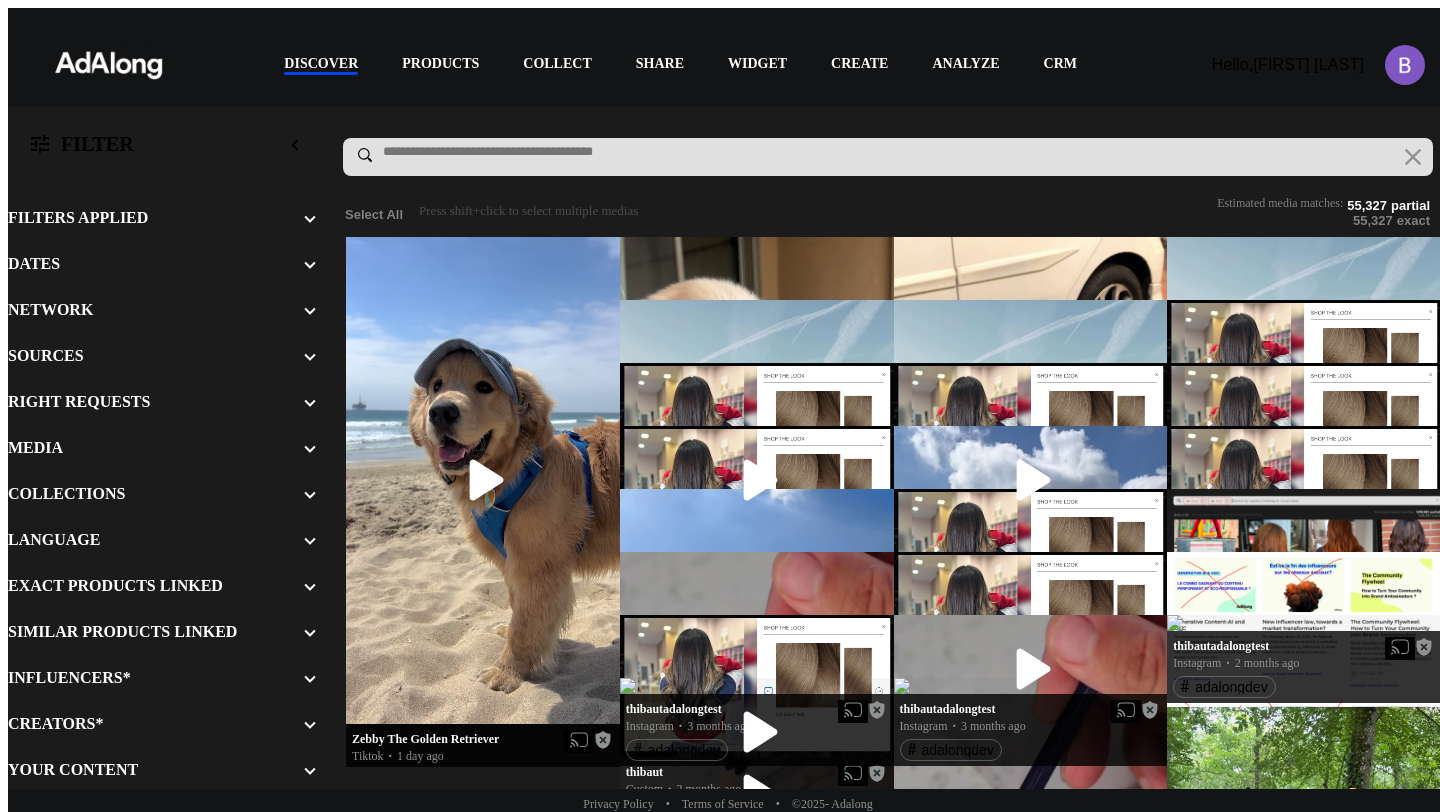 scroll, scrollTop: 0, scrollLeft: 0, axis: both 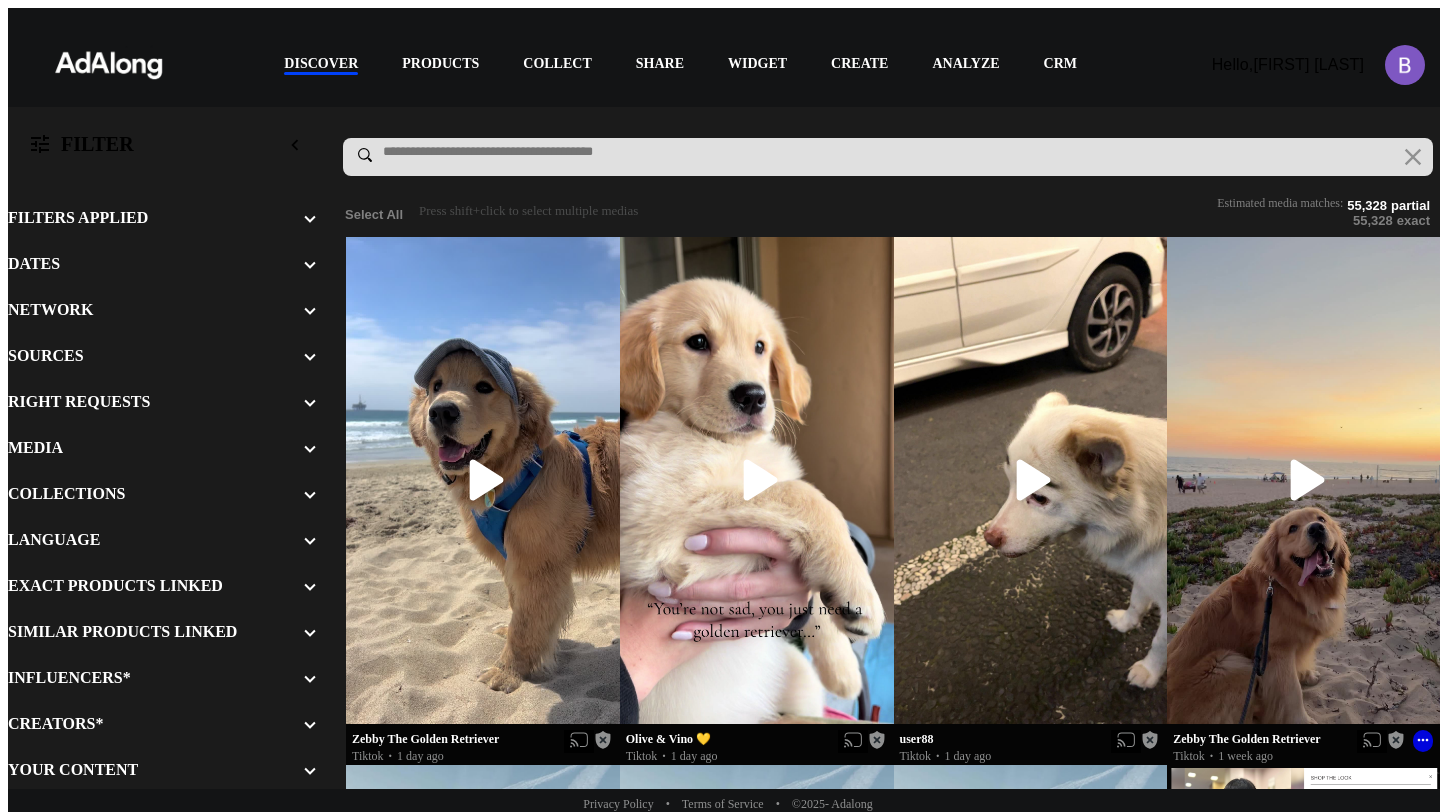 click at bounding box center [483, 480] 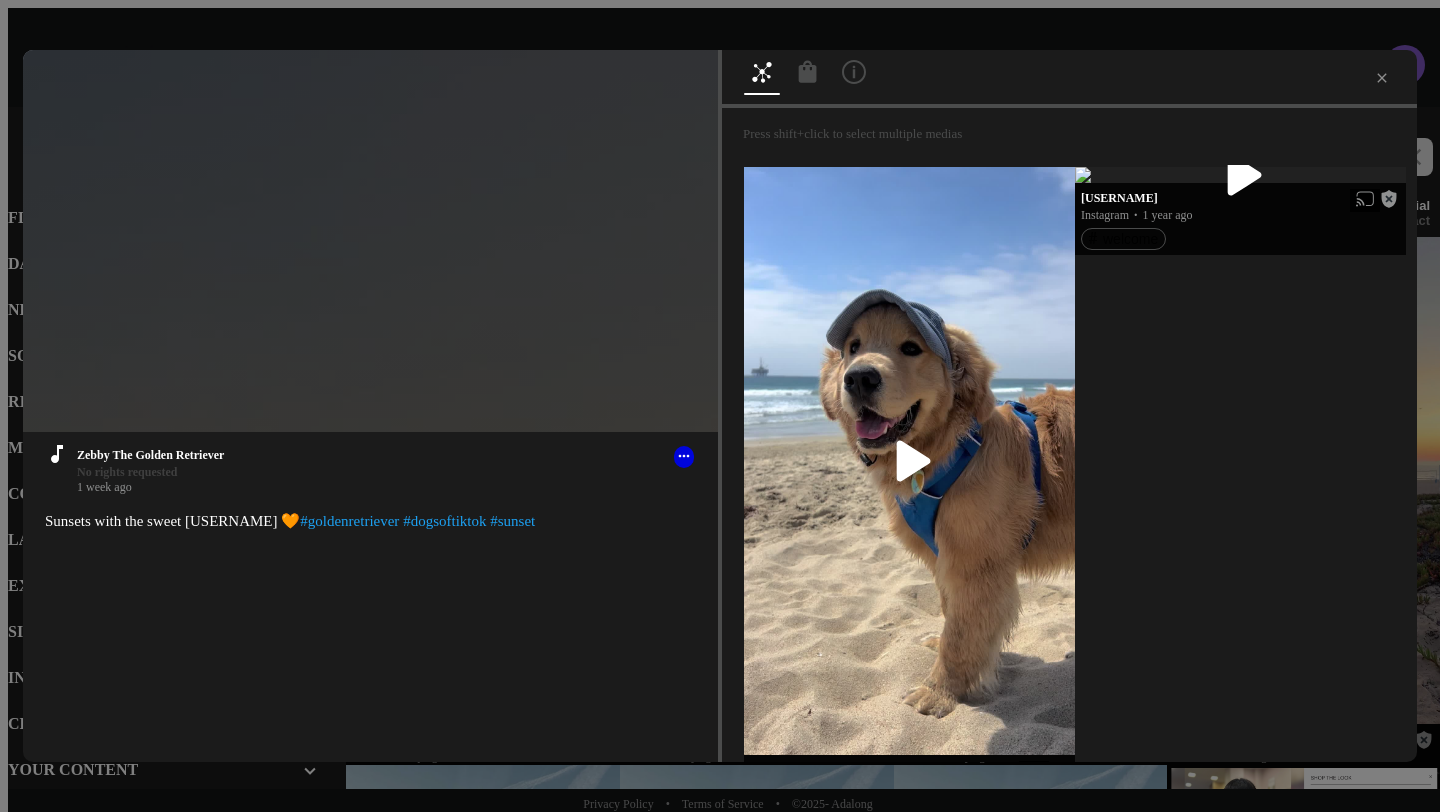 click on "[TIME] / [TIME] The video can not be displayed Get rights [USERNAME] The Golden Retriever No rights requested [TIME] ago Sunsets with the sweet [USERNAME] 🧡  #goldenretriever   #dogsoftiktok   #sunset   Press shift+click to select multiple medias [USERNAME] The Golden Retriever Tiktok · [TIME] ago [USERNAME] Instagram · [TIME] ago [USERNAME] [USERNAME] Twitter · [TIME] ago [USERNAME] [USERNAME] Instagram · [TIME] ago [USERNAME] [USERNAME] Instagram · [TIME] ago [USERNAME] [USERNAME] Instagram · [TIME] ago [USERNAME] [USERNAME] Instagram · [TIME] ago [USERNAME] [USERNAME] Instagram · [TIME] ago [USERNAME] [USERNAME] Instagram · [TIME] ago [USERNAME] [USERNAME] Instagram · [TIME] ago [USERNAME] [USERNAME] Instagram · [TIME] ago [USERNAME] [USERNAME] Instagram · [TIME] ago [USERNAME] Olive & Vino 💛 Tiktok · [TIME] ago · ·" at bounding box center (720, 406) 